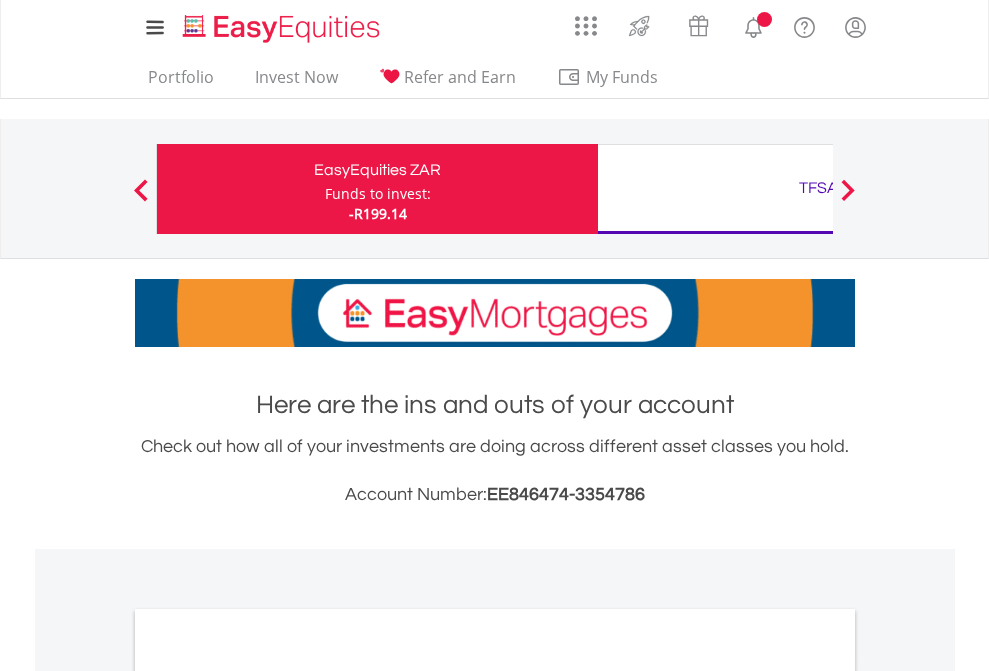 scroll, scrollTop: 0, scrollLeft: 0, axis: both 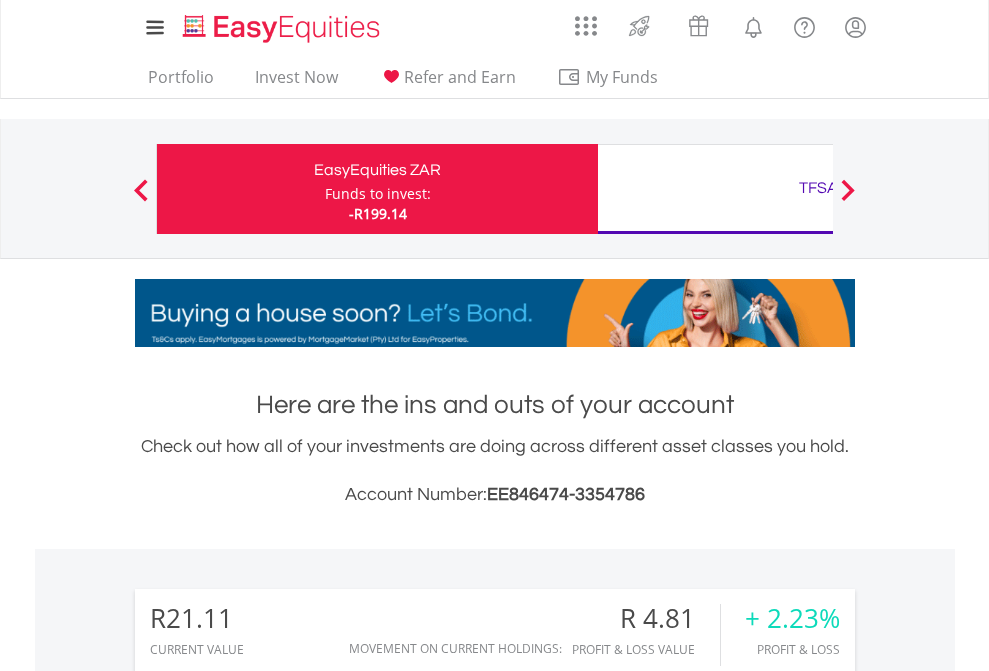 click on "Funds to invest:" at bounding box center [378, 194] 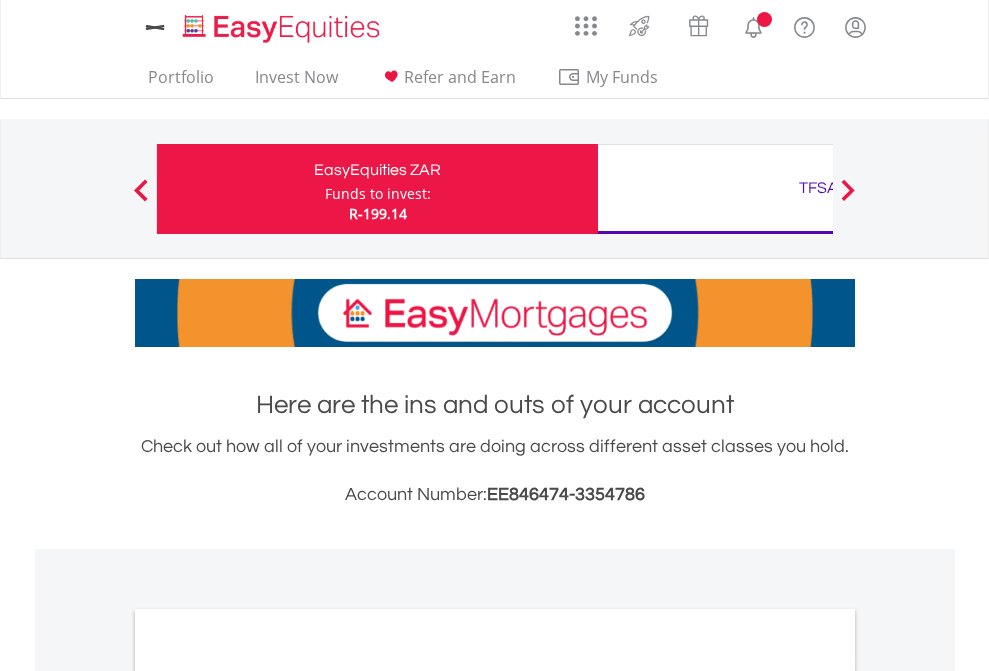 scroll, scrollTop: 0, scrollLeft: 0, axis: both 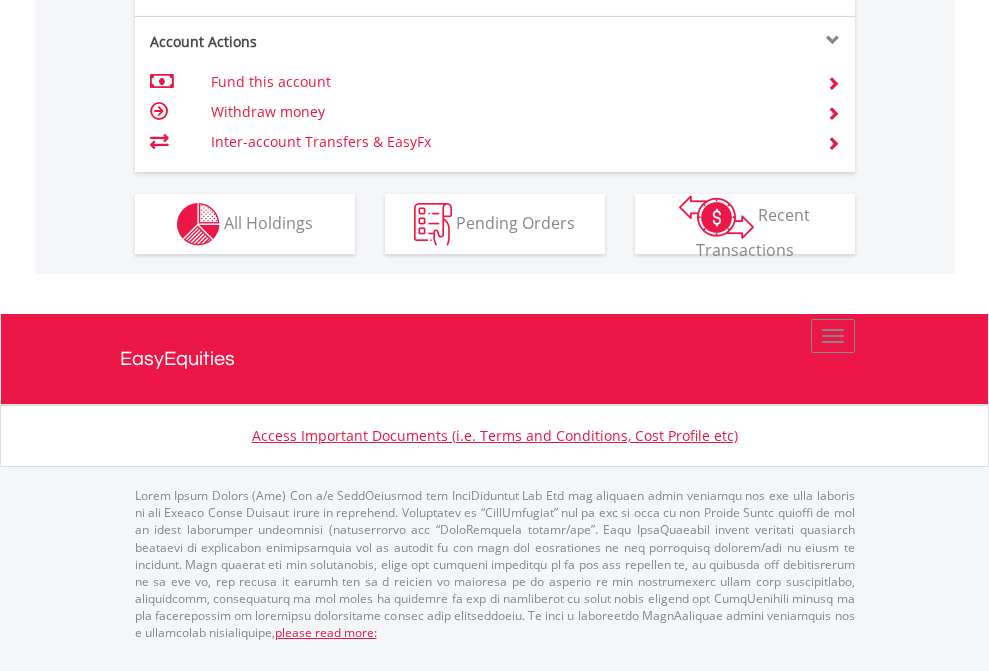 click on "Investment types" at bounding box center [706, -337] 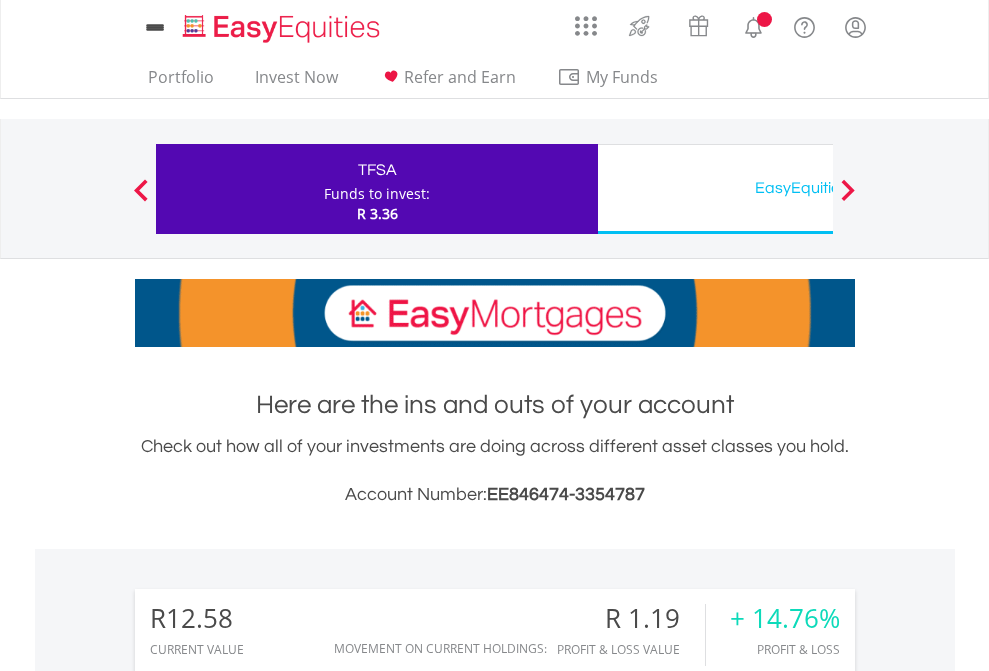 scroll, scrollTop: 0, scrollLeft: 0, axis: both 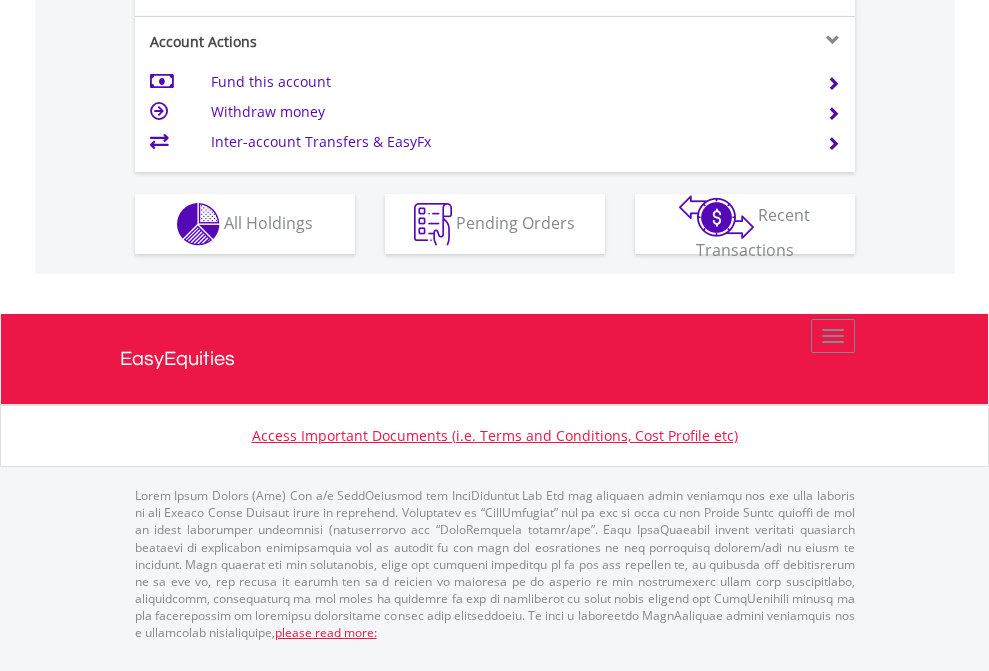 click on "Investment types" at bounding box center (706, -337) 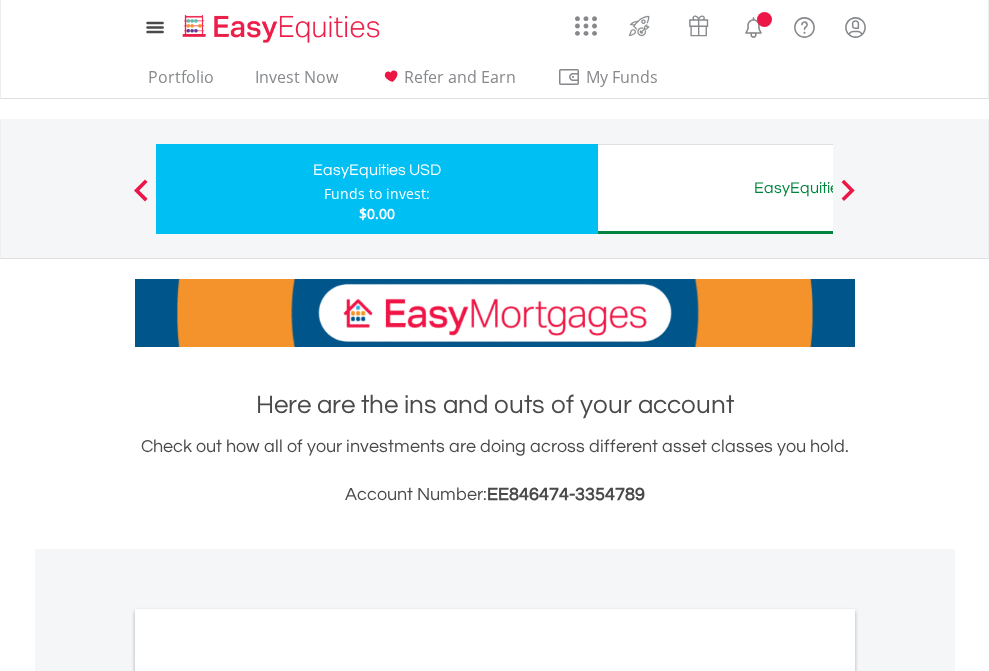 scroll, scrollTop: 0, scrollLeft: 0, axis: both 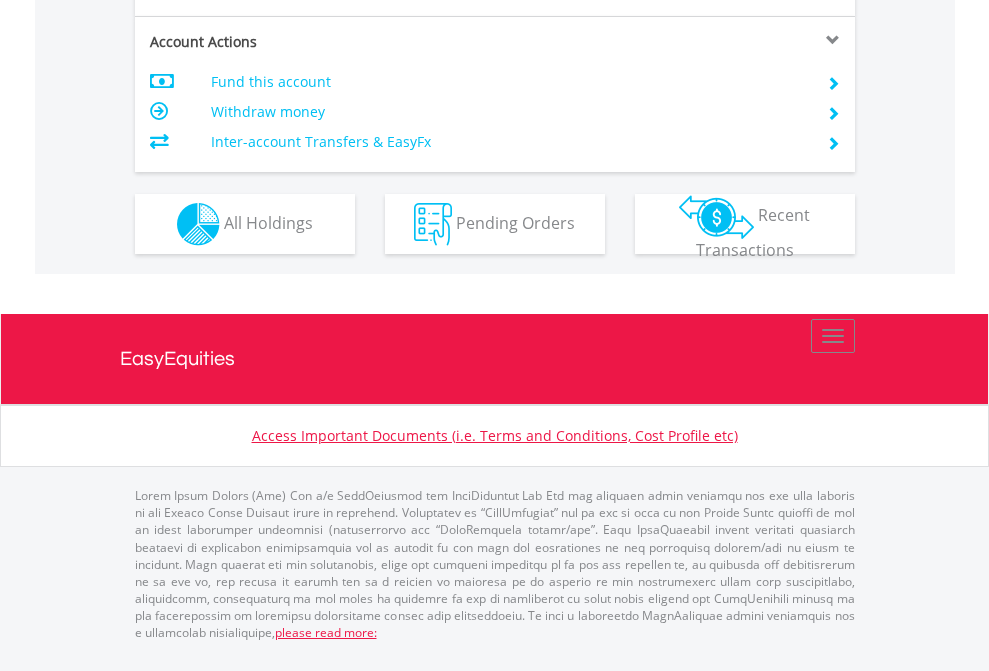 click on "Investment types" at bounding box center [706, -337] 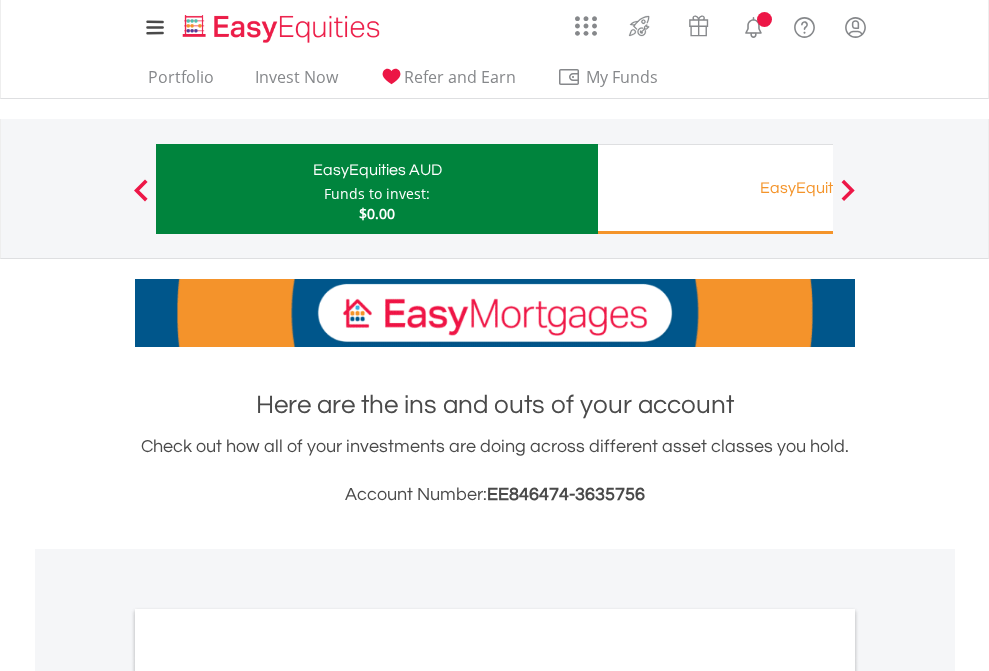 scroll, scrollTop: 0, scrollLeft: 0, axis: both 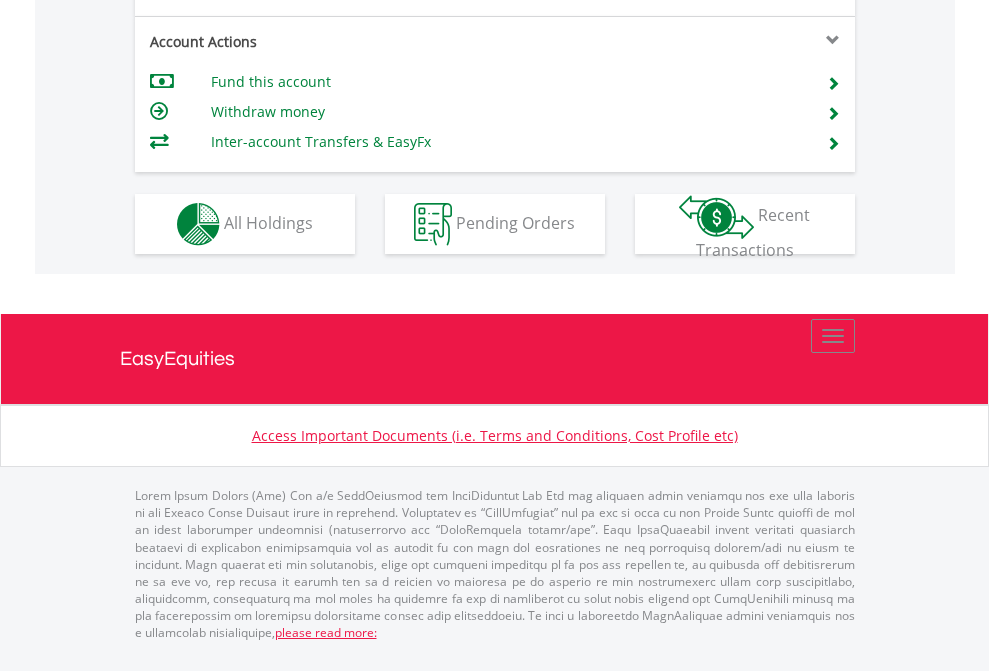 click on "Investment types" at bounding box center [706, -337] 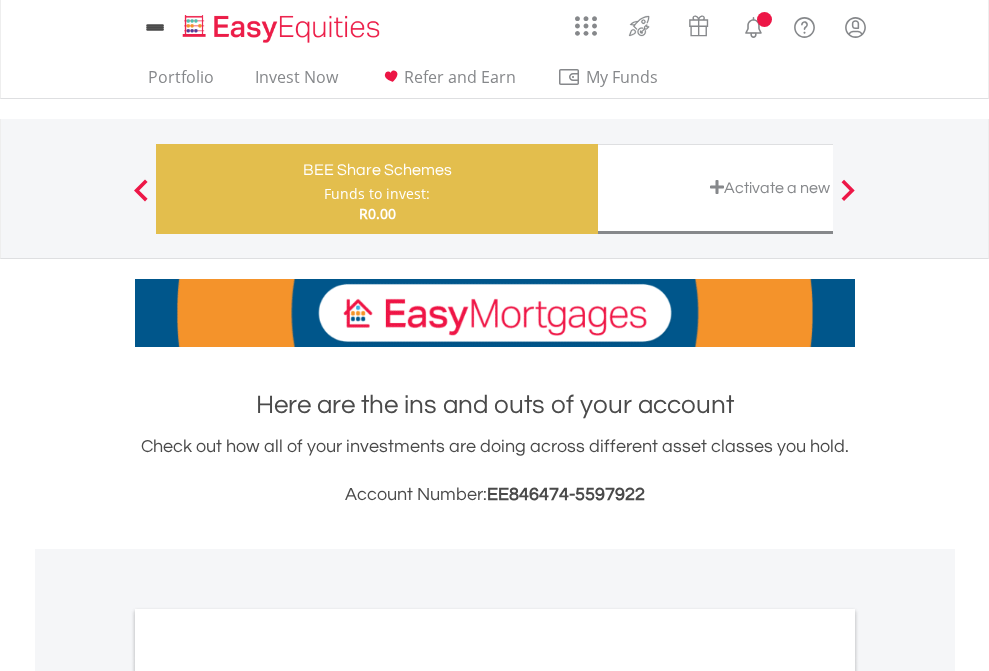 scroll, scrollTop: 0, scrollLeft: 0, axis: both 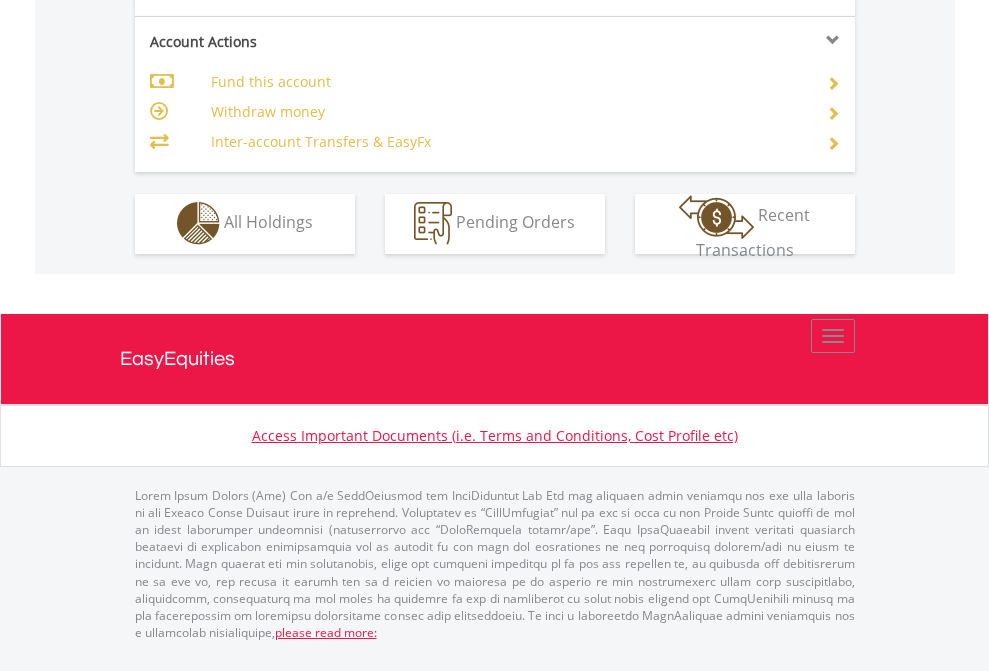 click on "Investment types" at bounding box center (706, -353) 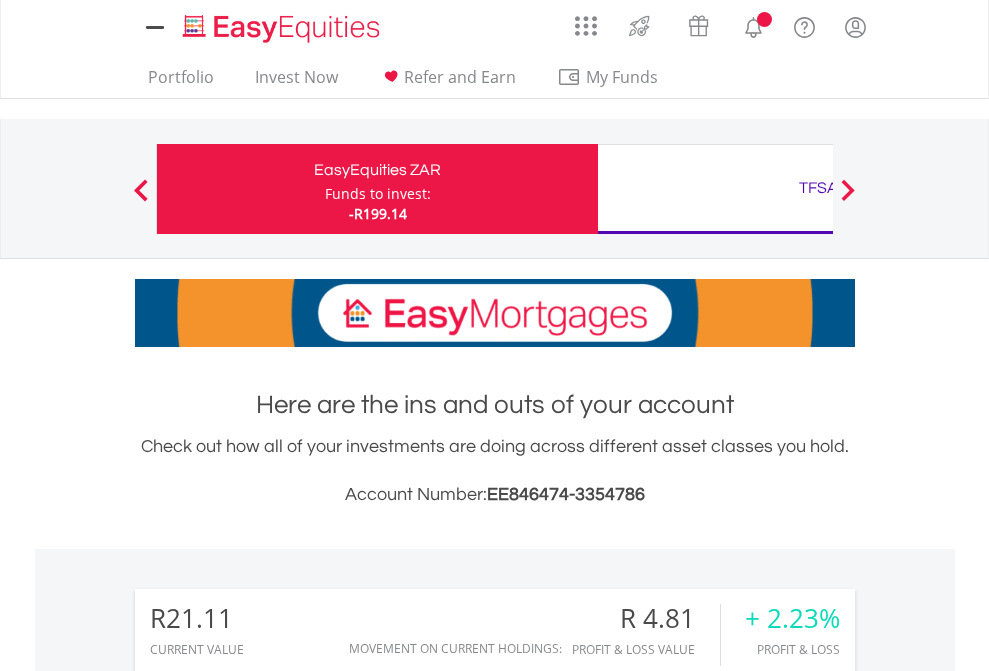 scroll, scrollTop: 1573, scrollLeft: 0, axis: vertical 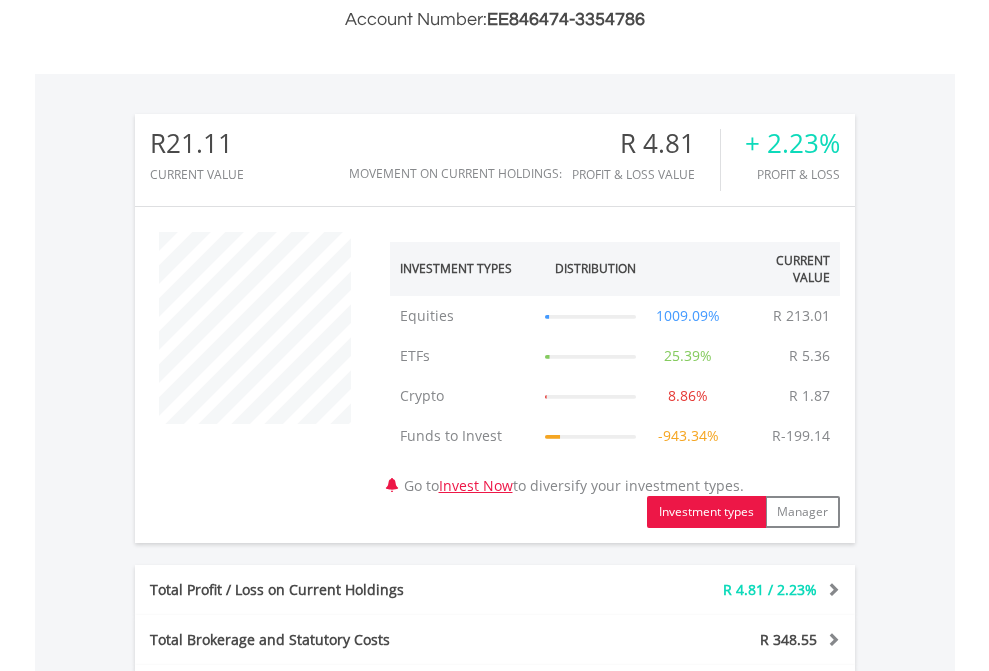 click on "All Holdings" at bounding box center [268, 1071] 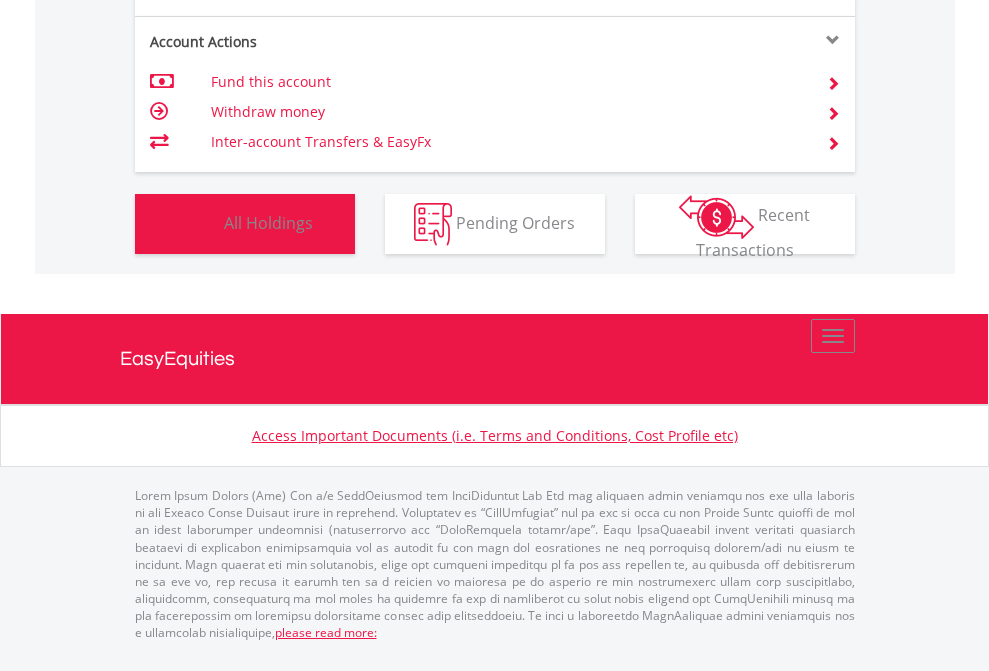 scroll, scrollTop: 999808, scrollLeft: 999687, axis: both 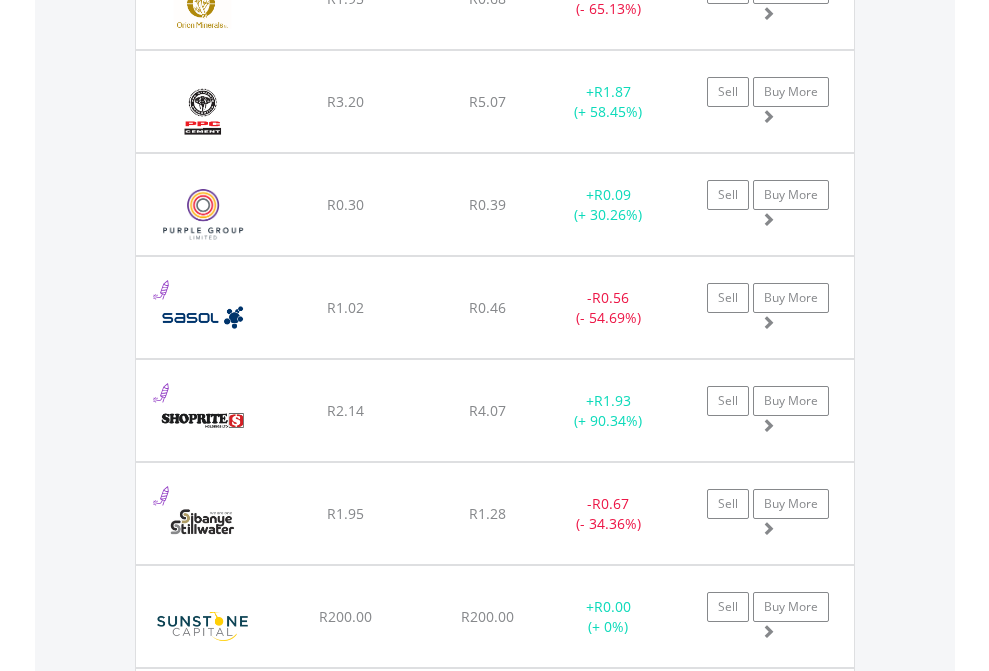 click on "TFSA" at bounding box center (818, -2116) 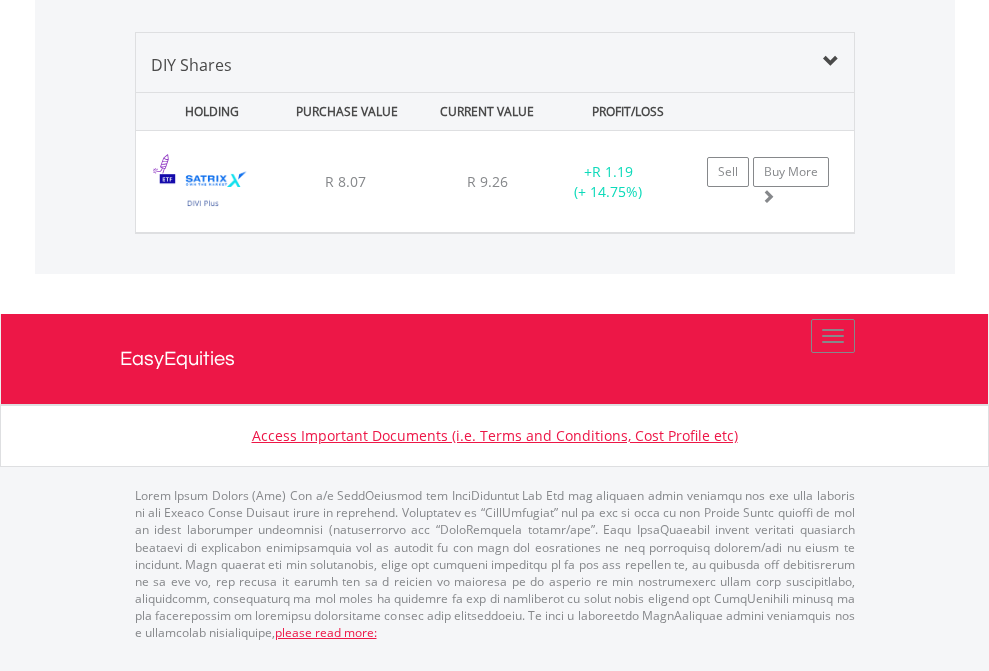 click on "EasyEquities USD" at bounding box center [818, -968] 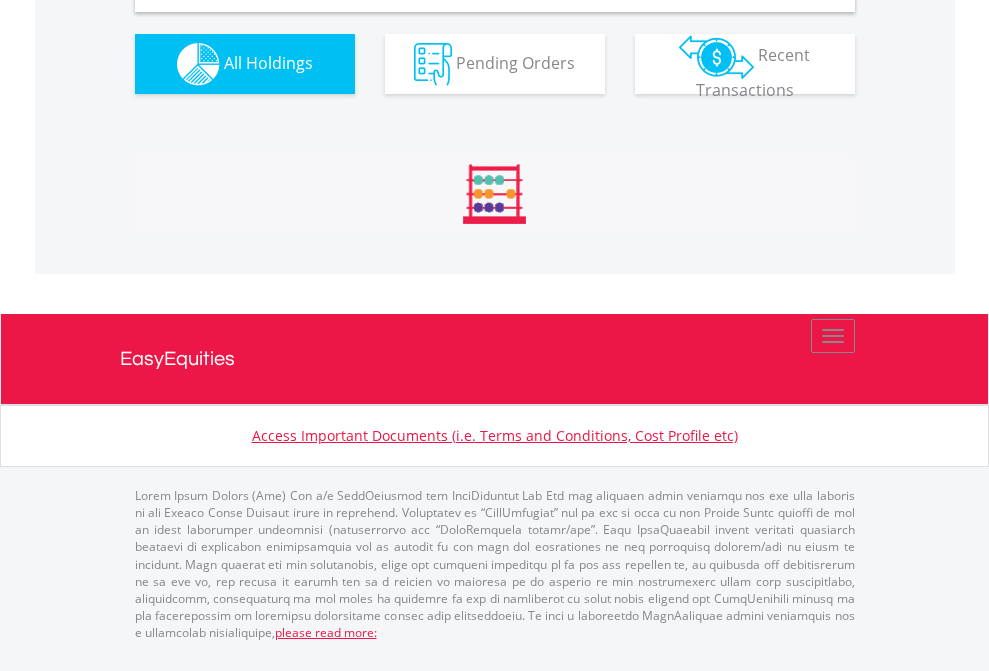 scroll, scrollTop: 1933, scrollLeft: 0, axis: vertical 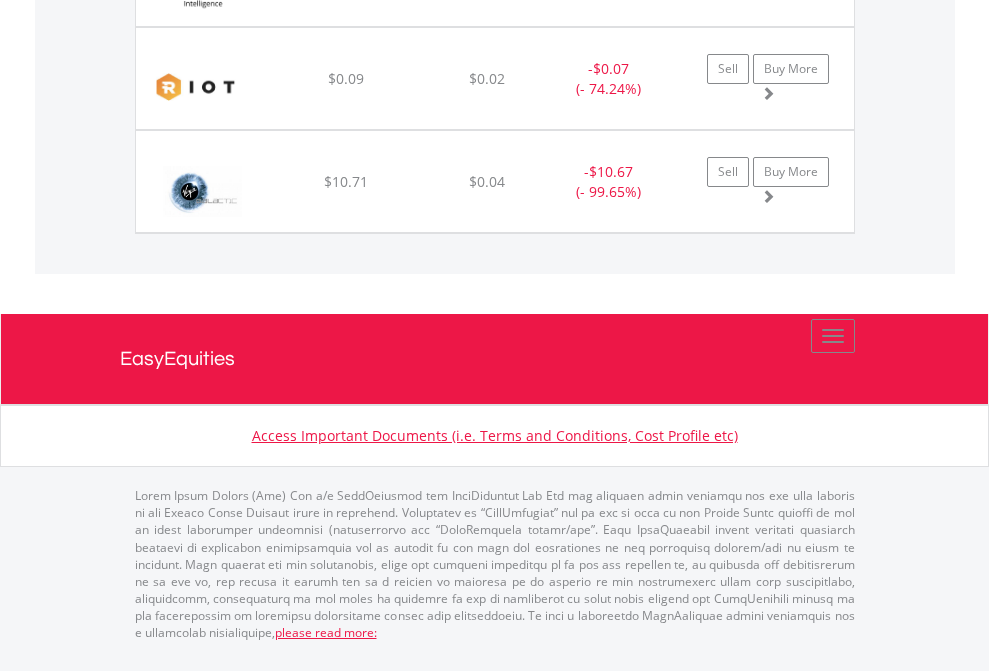 click on "EasyEquities AUD" at bounding box center [818, -1174] 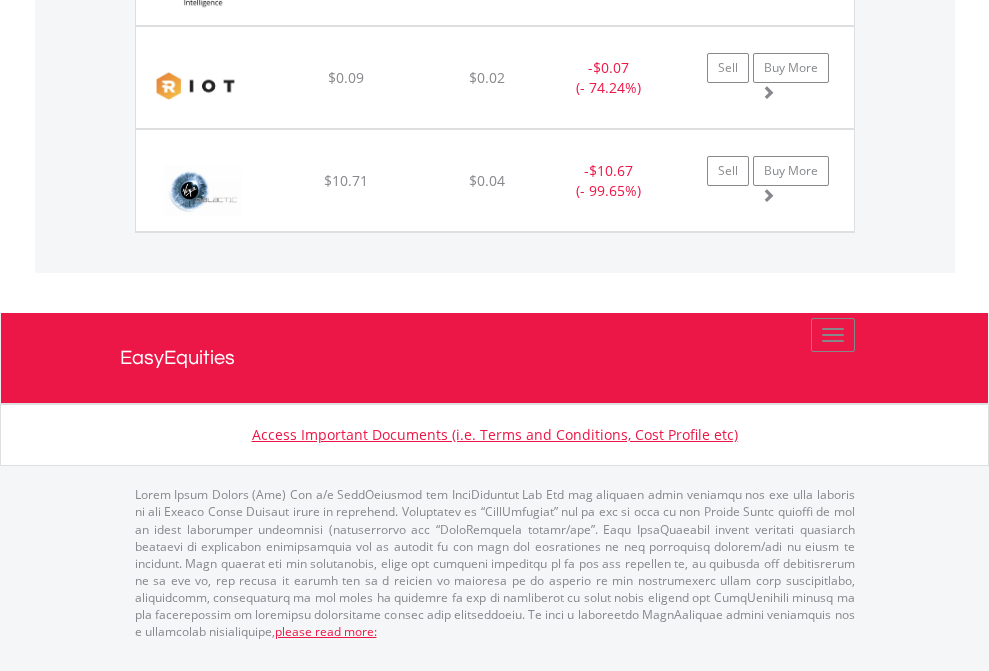 scroll, scrollTop: 144, scrollLeft: 0, axis: vertical 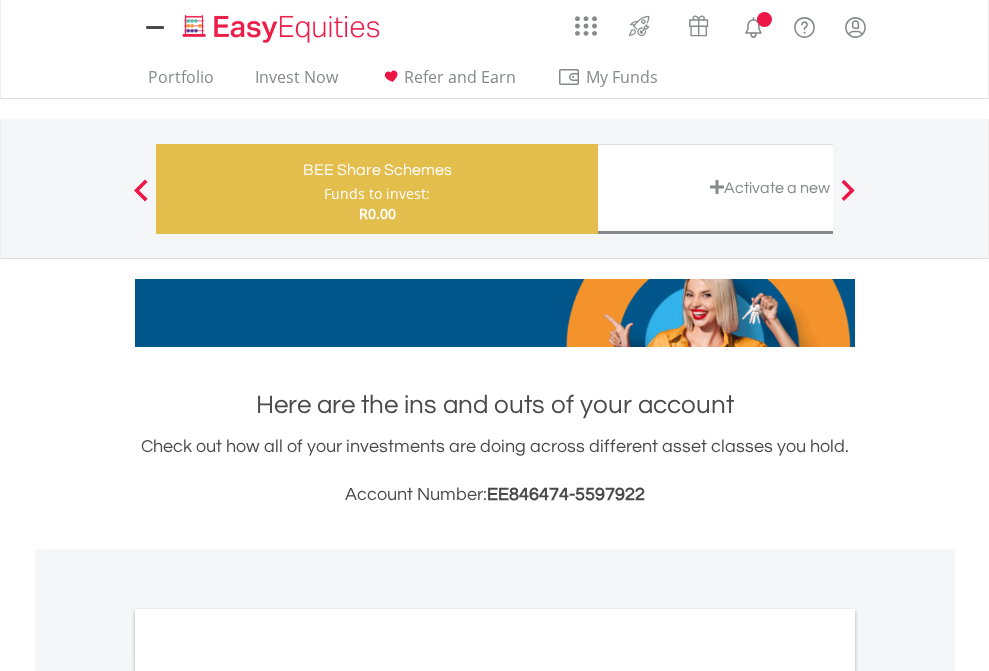 click on "All Holdings" at bounding box center [268, 1096] 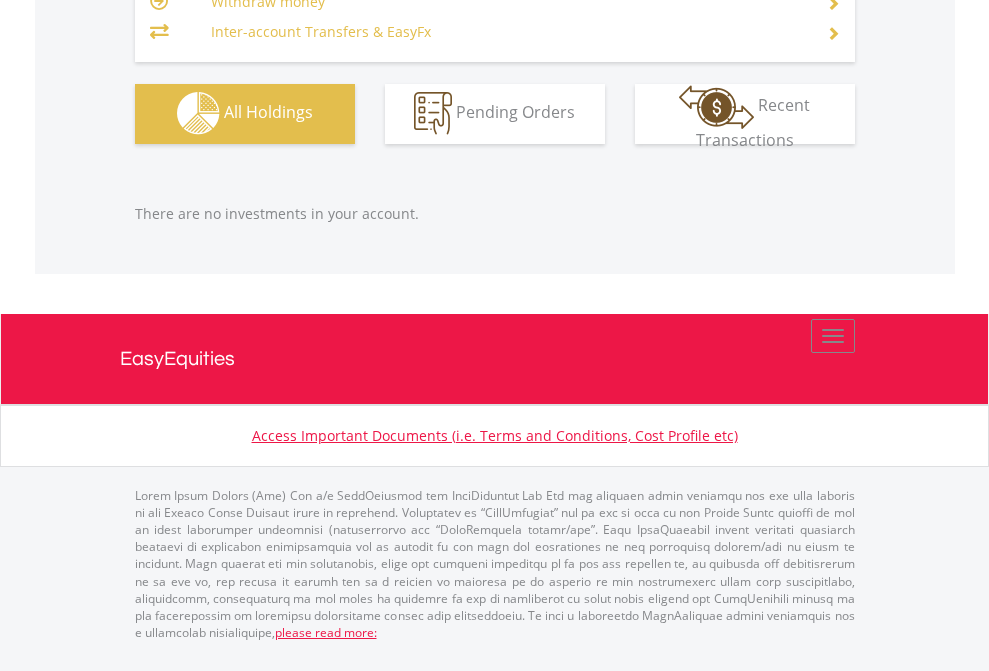 scroll, scrollTop: 1980, scrollLeft: 0, axis: vertical 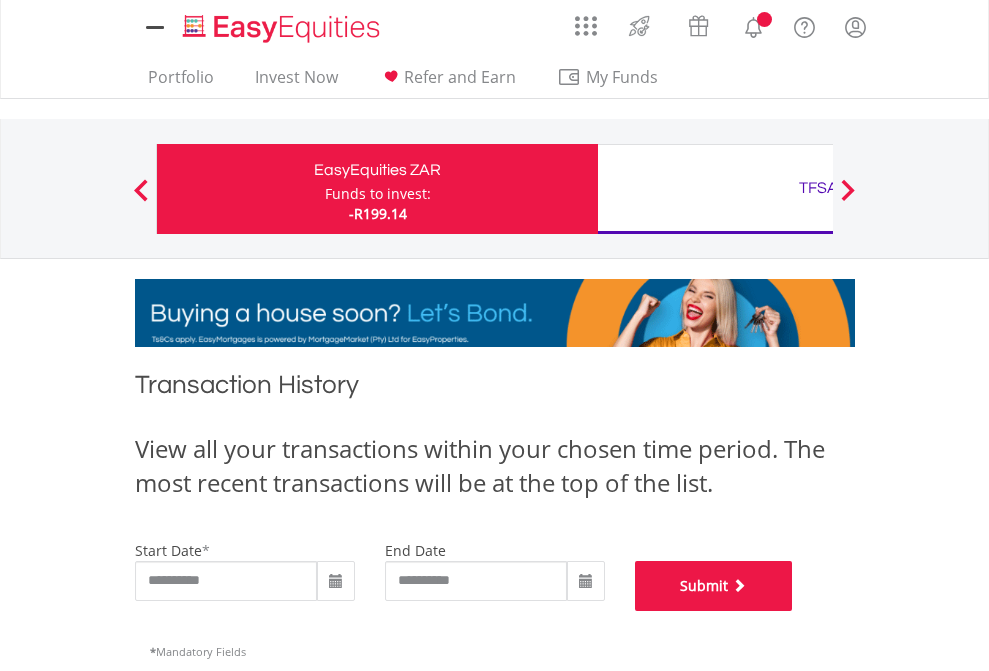 click on "Submit" at bounding box center [714, 586] 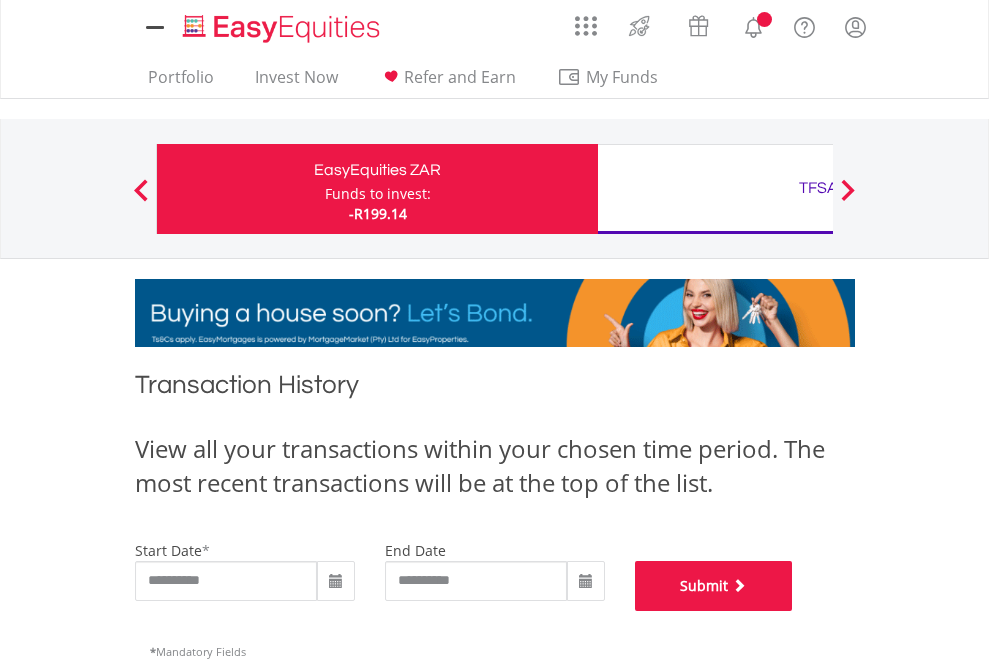 scroll, scrollTop: 811, scrollLeft: 0, axis: vertical 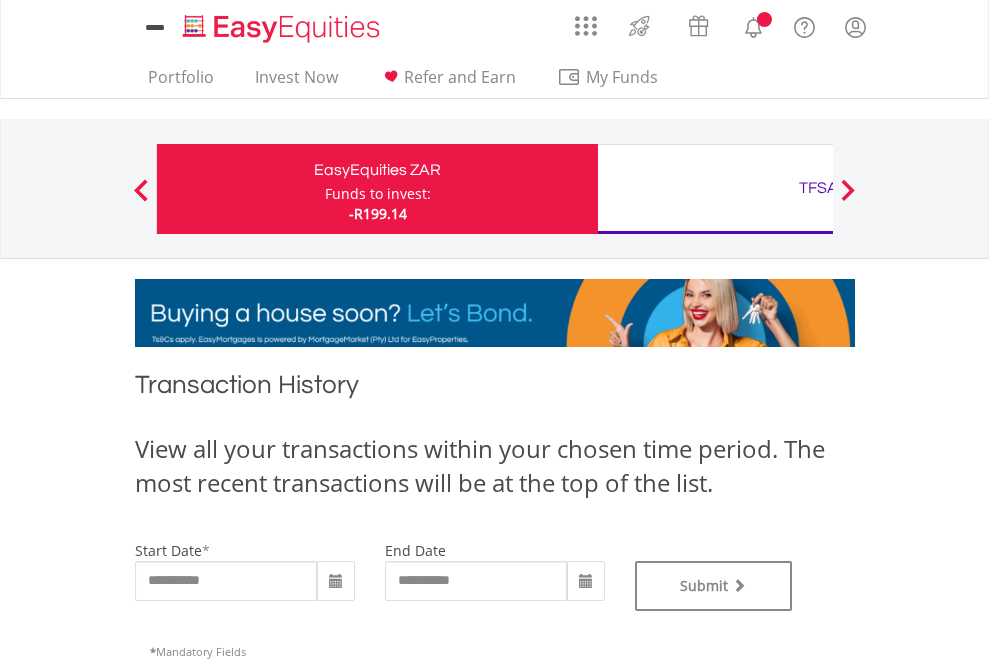 click on "TFSA" at bounding box center (818, 188) 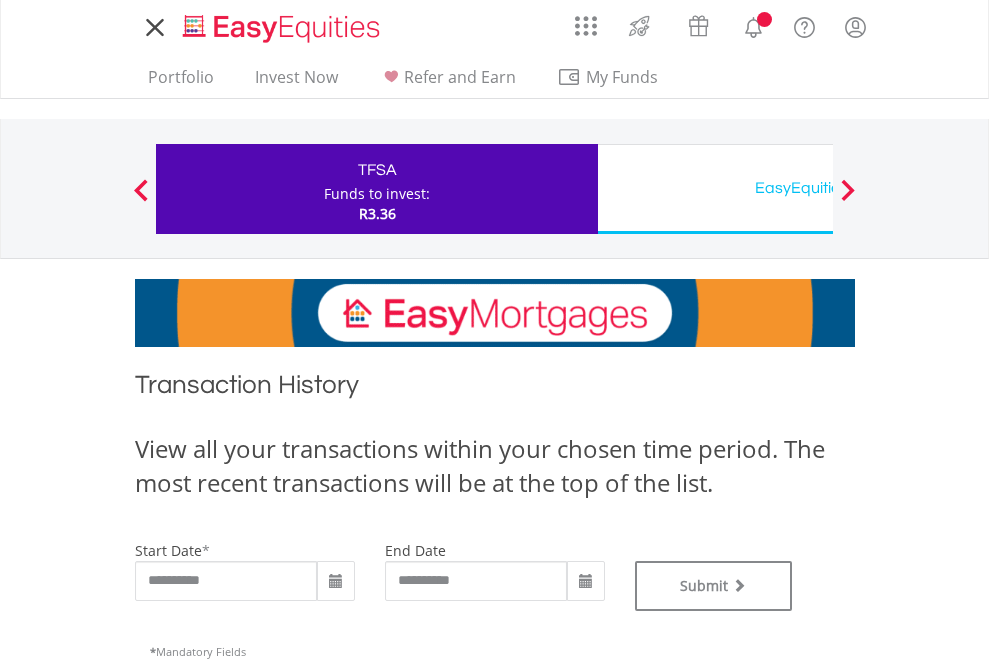 scroll, scrollTop: 0, scrollLeft: 0, axis: both 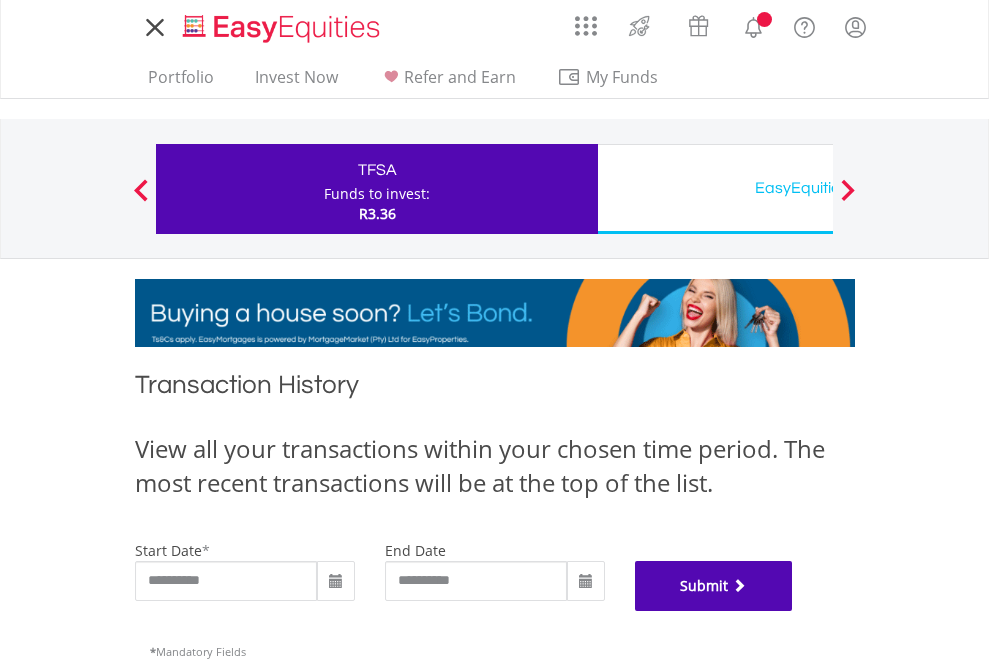 click on "Submit" at bounding box center (714, 586) 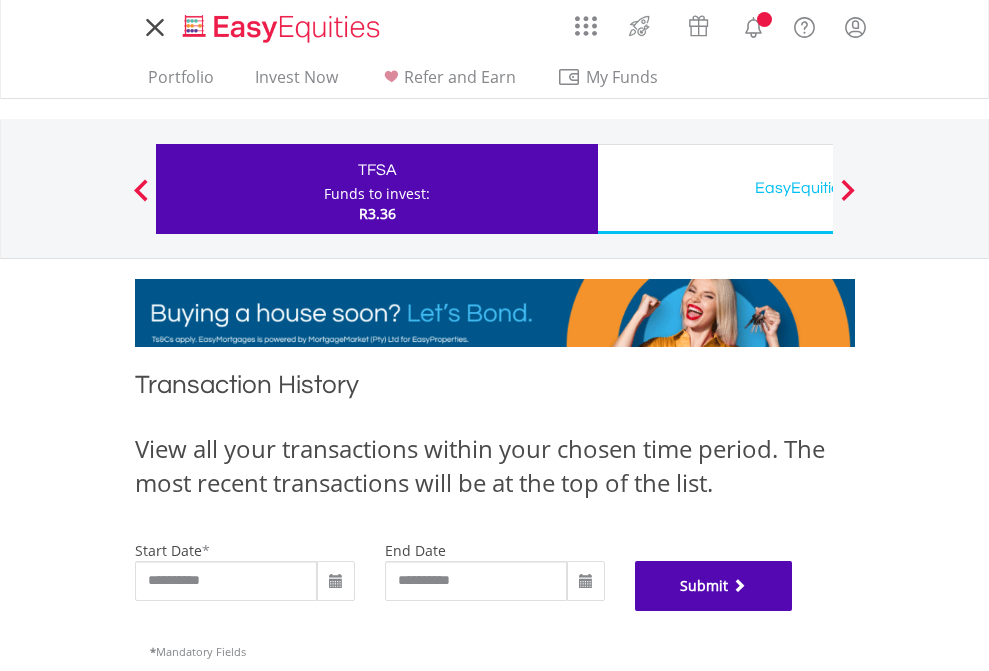 scroll, scrollTop: 811, scrollLeft: 0, axis: vertical 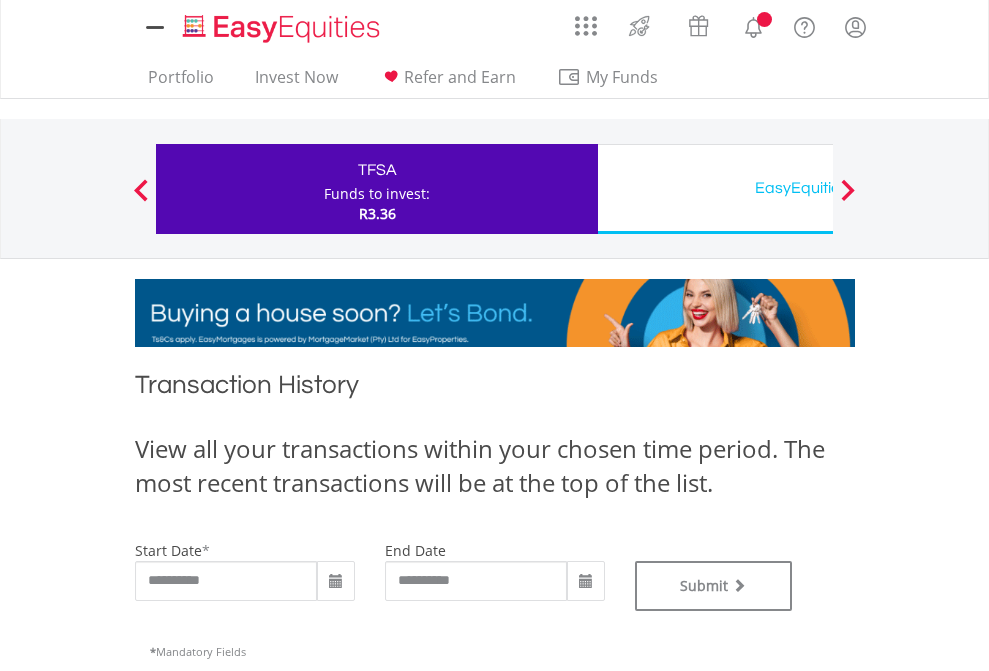 click on "EasyEquities USD" at bounding box center [818, 188] 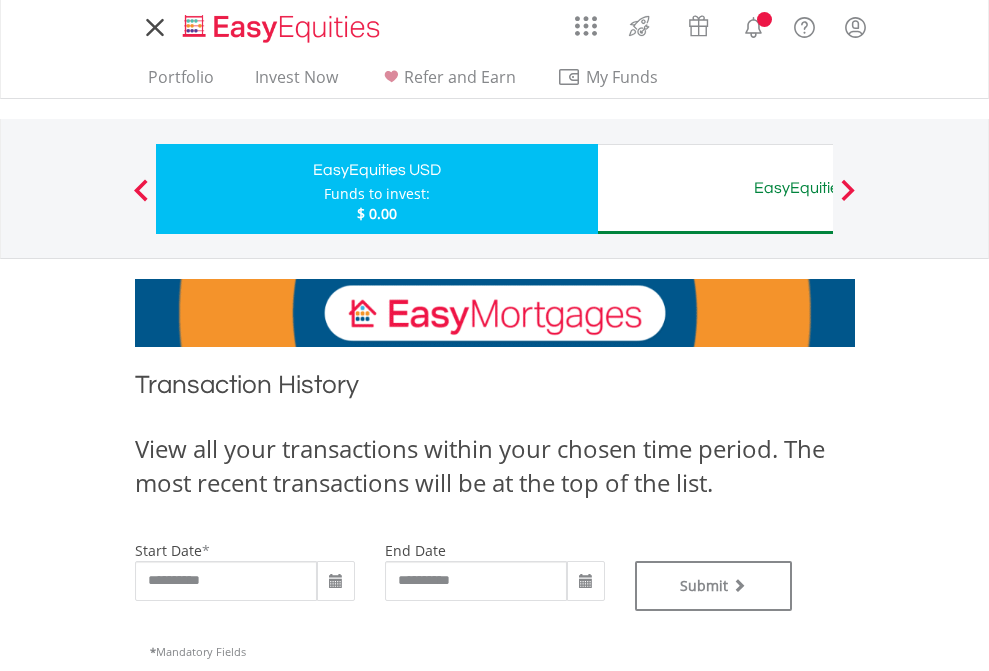 scroll, scrollTop: 0, scrollLeft: 0, axis: both 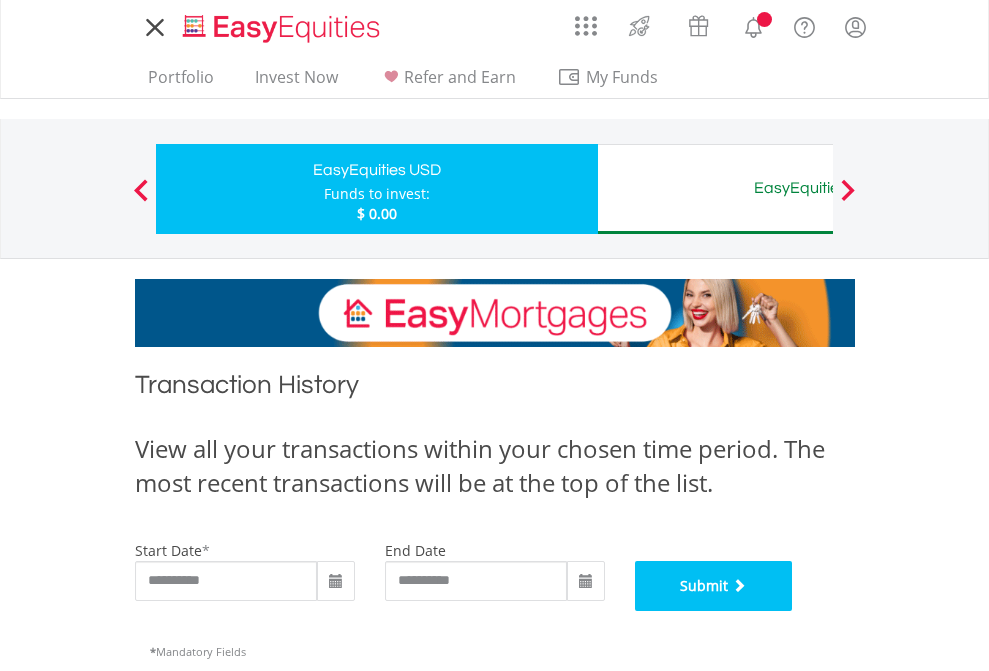 click on "Submit" at bounding box center [714, 586] 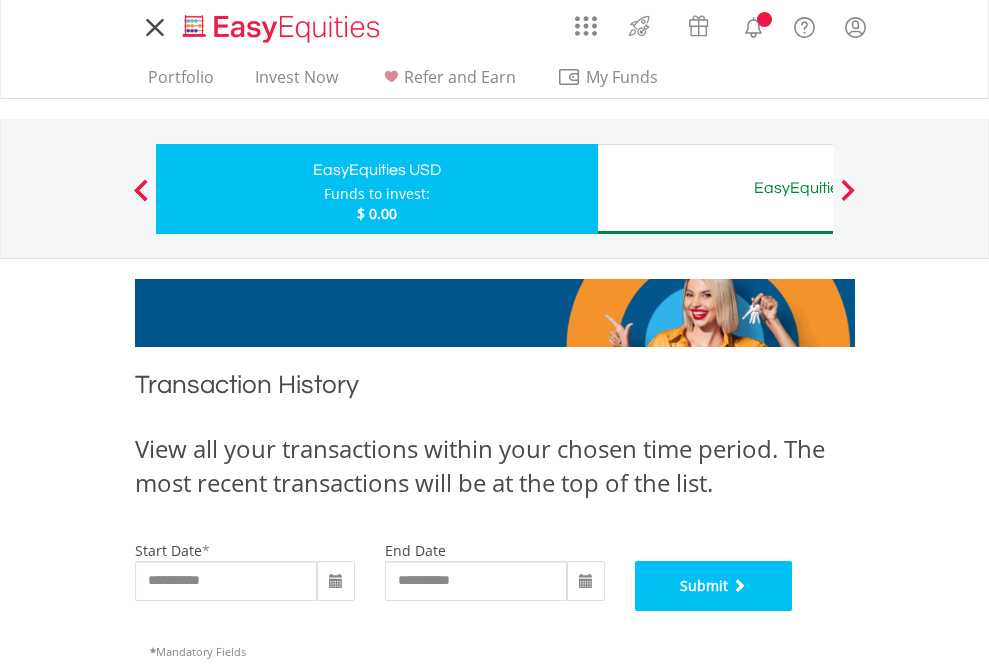 scroll, scrollTop: 811, scrollLeft: 0, axis: vertical 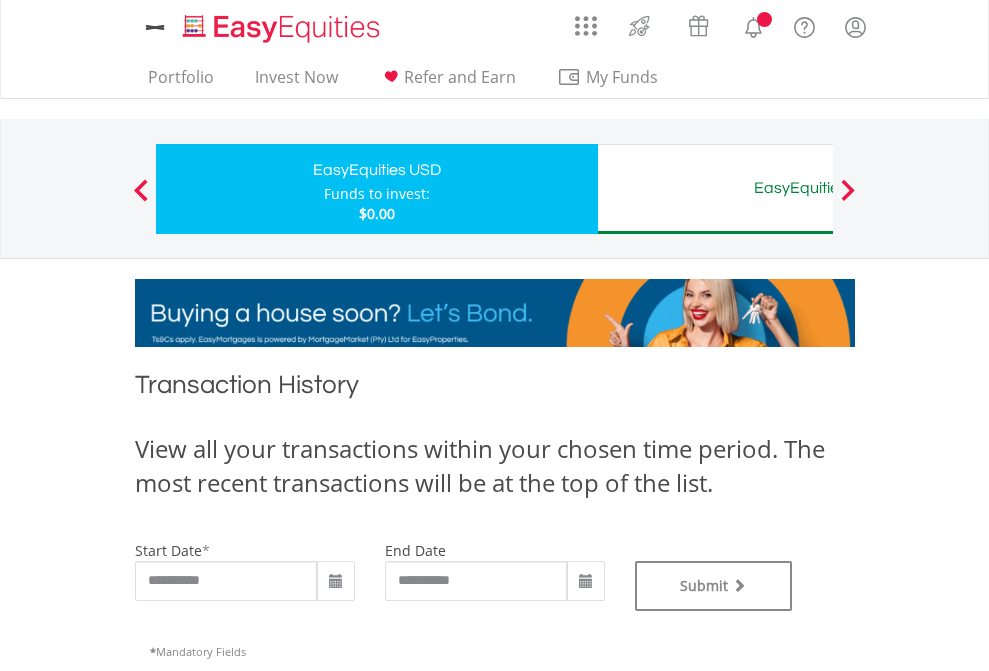 click on "EasyEquities AUD" at bounding box center (818, 188) 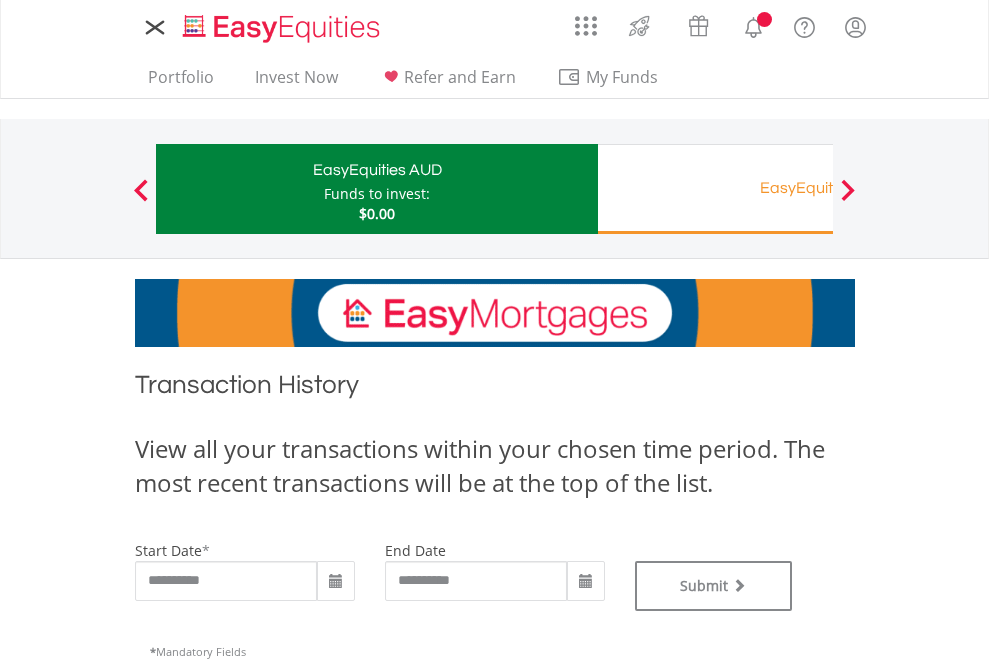 scroll, scrollTop: 0, scrollLeft: 0, axis: both 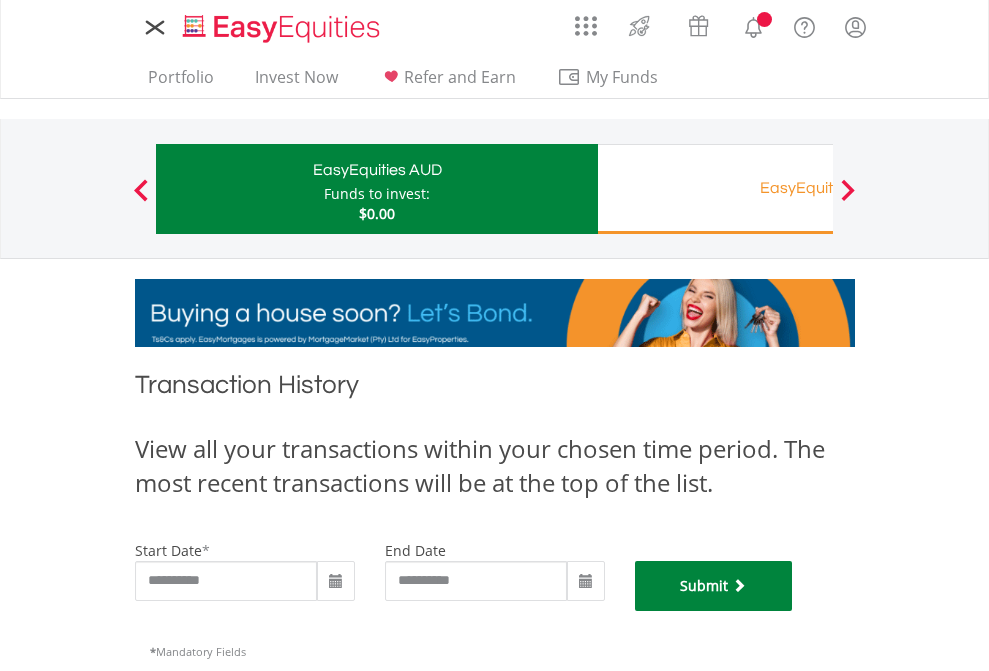 click on "Submit" at bounding box center (714, 586) 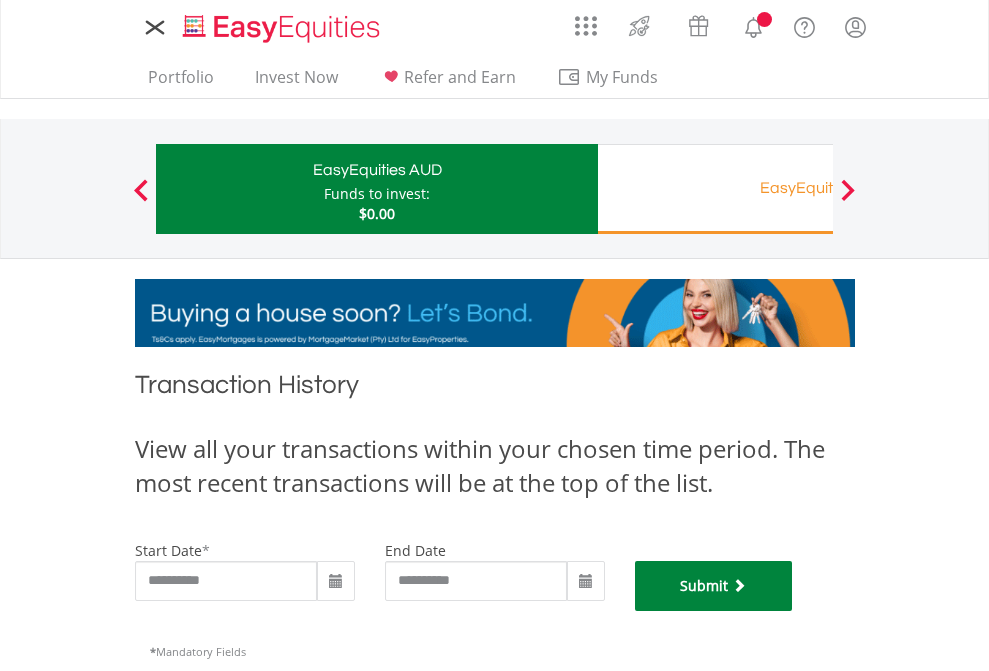 scroll, scrollTop: 811, scrollLeft: 0, axis: vertical 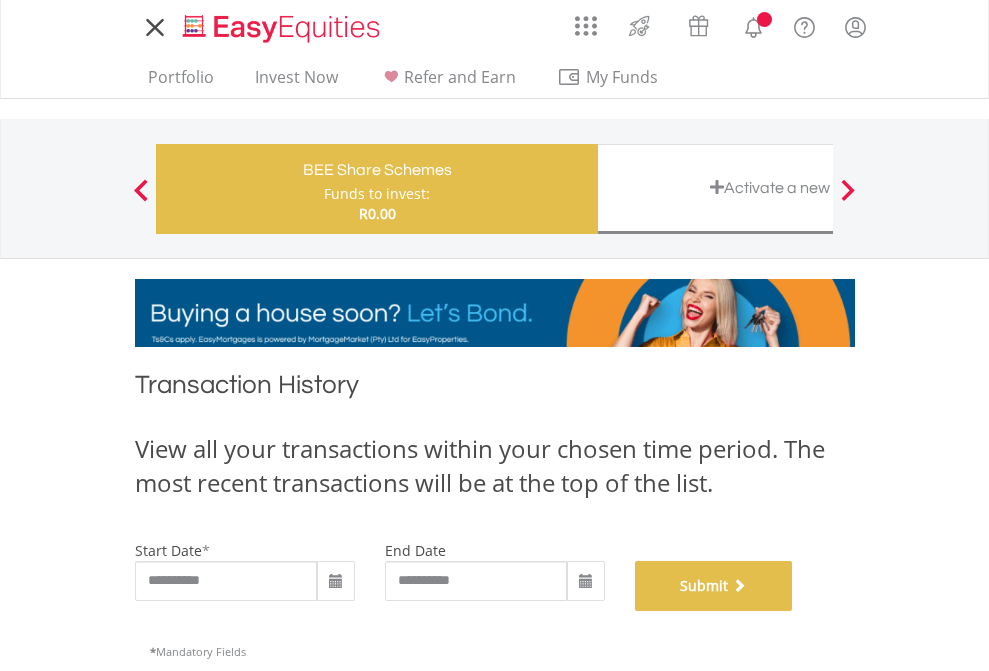 click on "Submit" at bounding box center (714, 586) 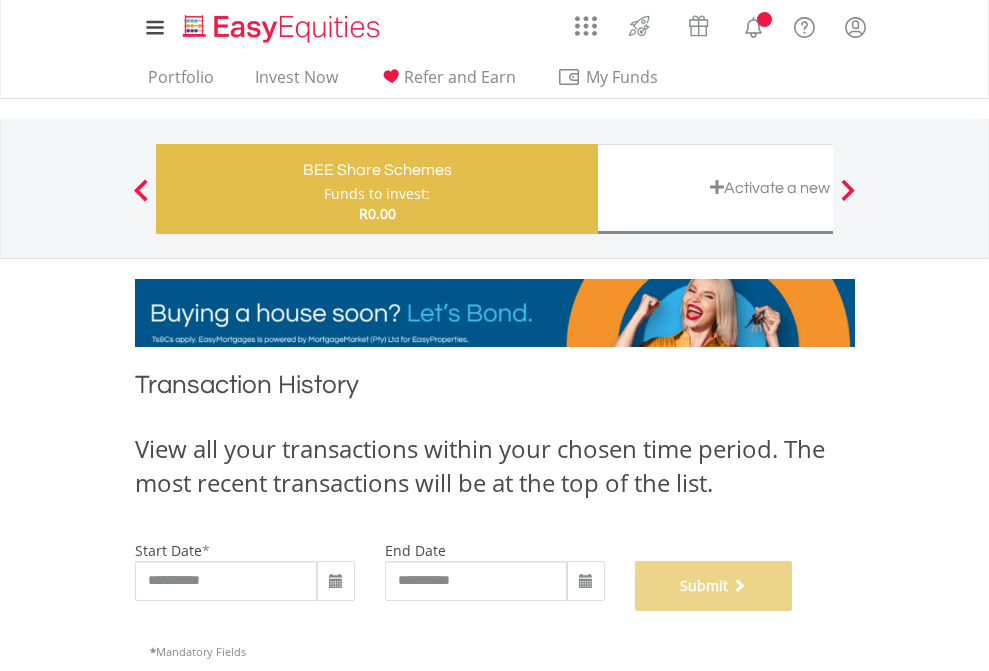 scroll, scrollTop: 811, scrollLeft: 0, axis: vertical 